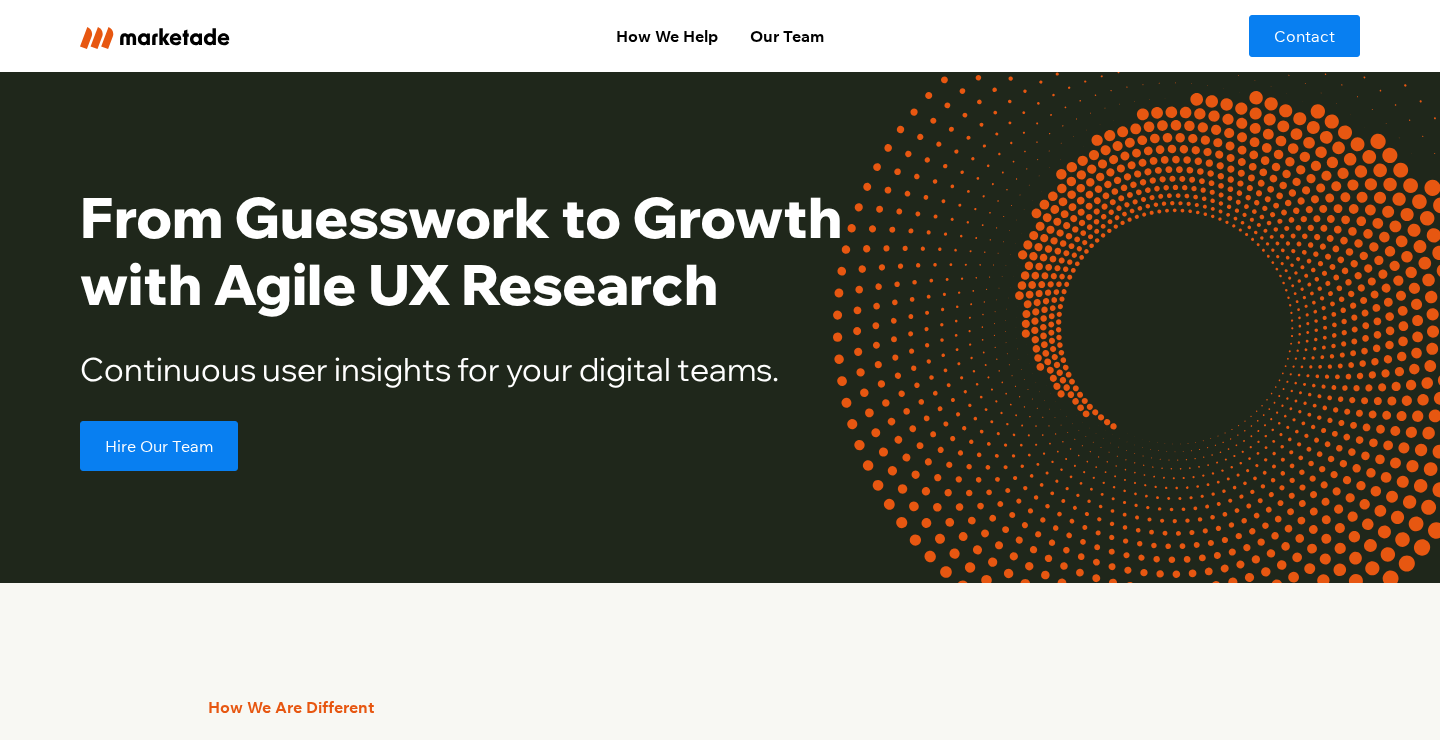 scroll, scrollTop: 0, scrollLeft: 0, axis: both 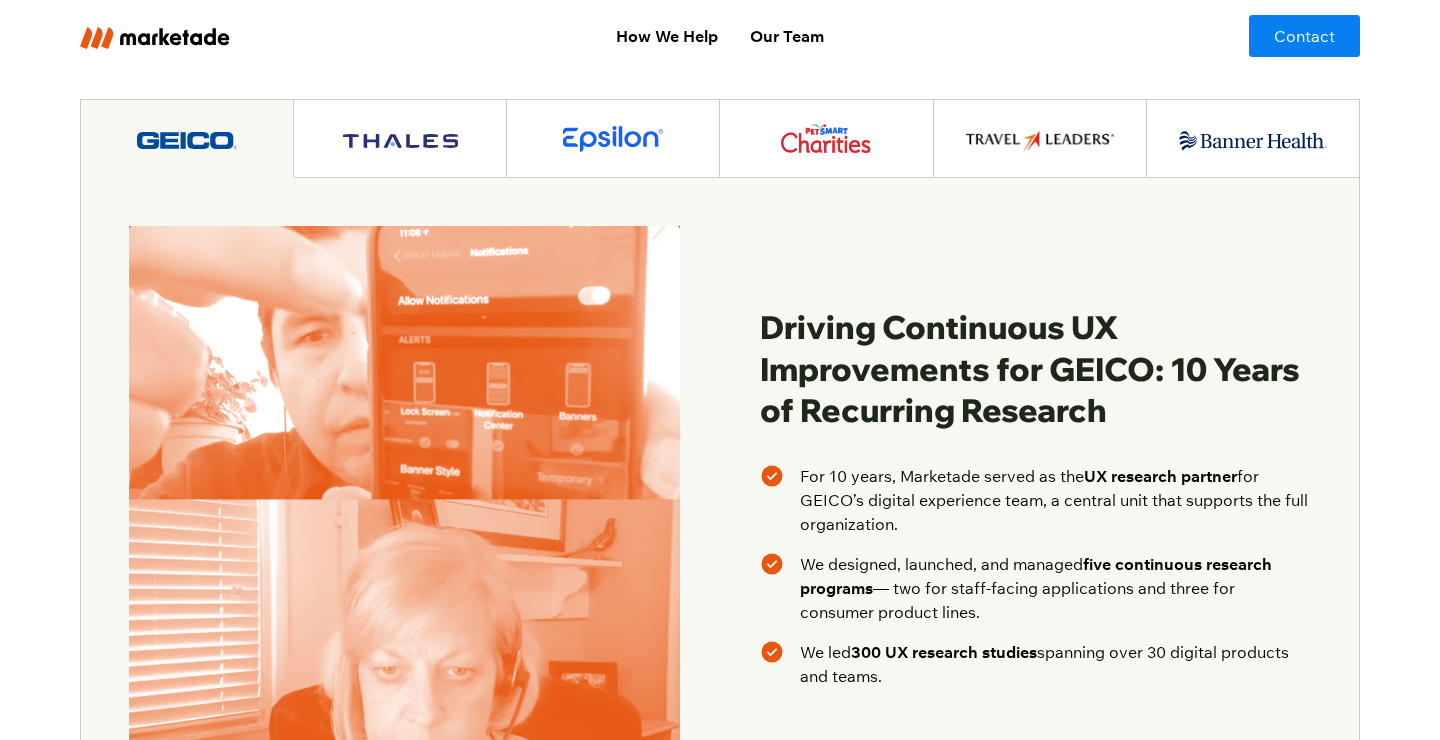 click at bounding box center (400, 141) 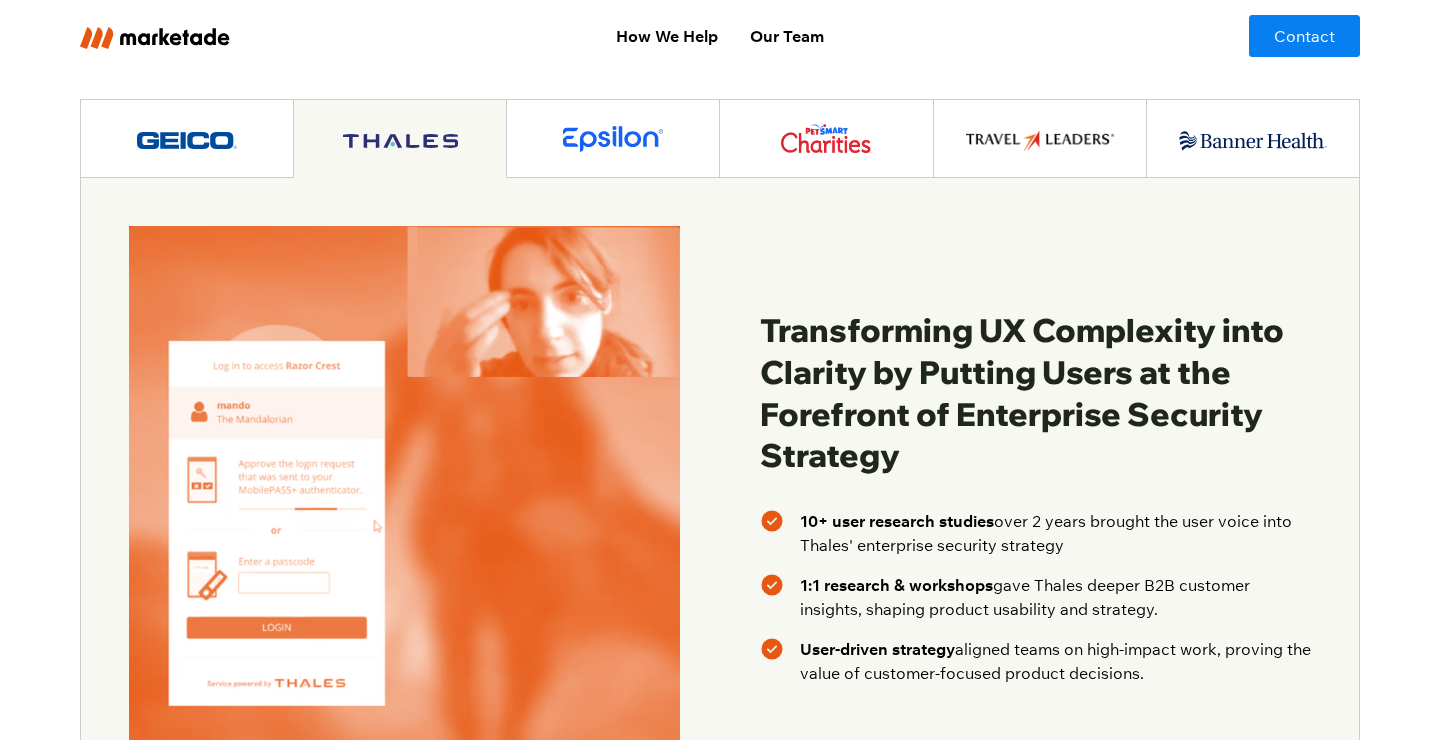 click at bounding box center (613, 139) 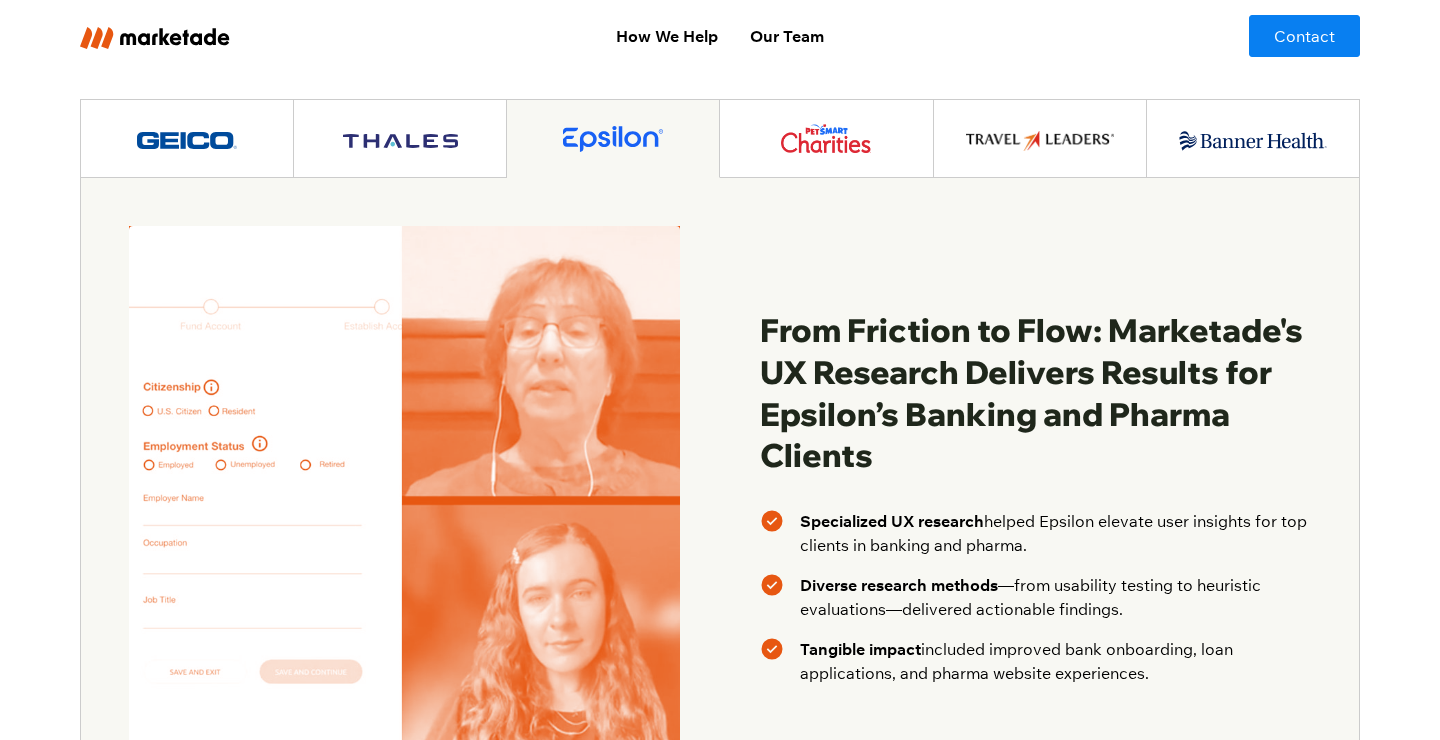 click at bounding box center (826, 138) 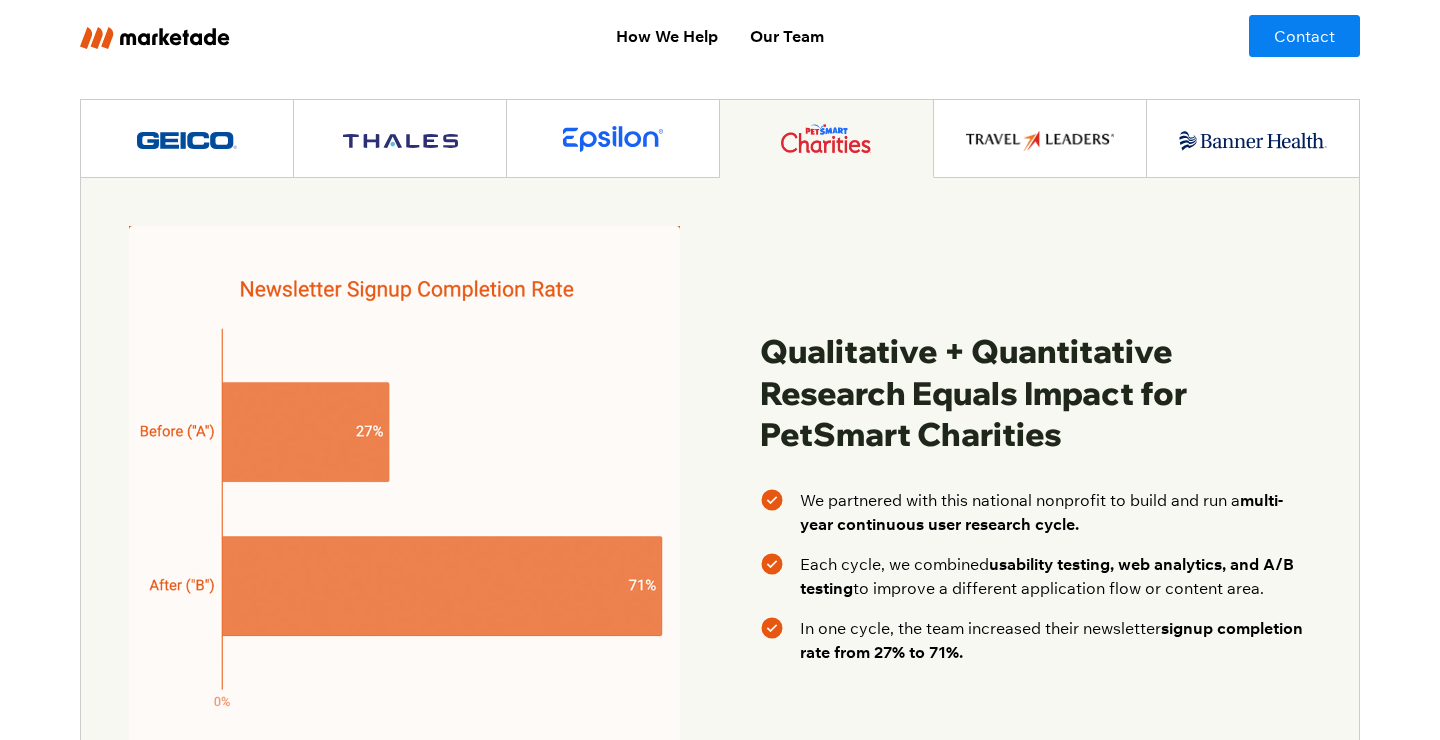 click at bounding box center [1040, 141] 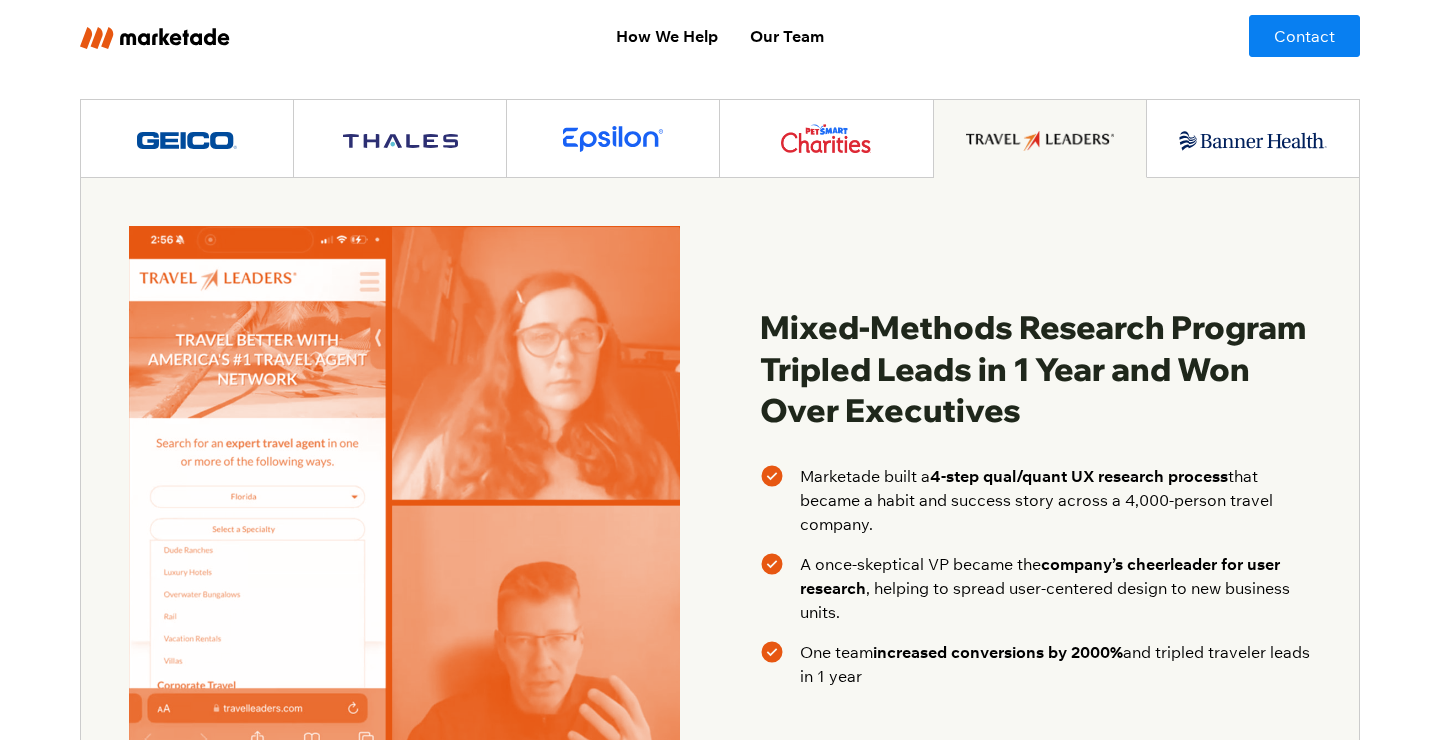 click at bounding box center (1253, 141) 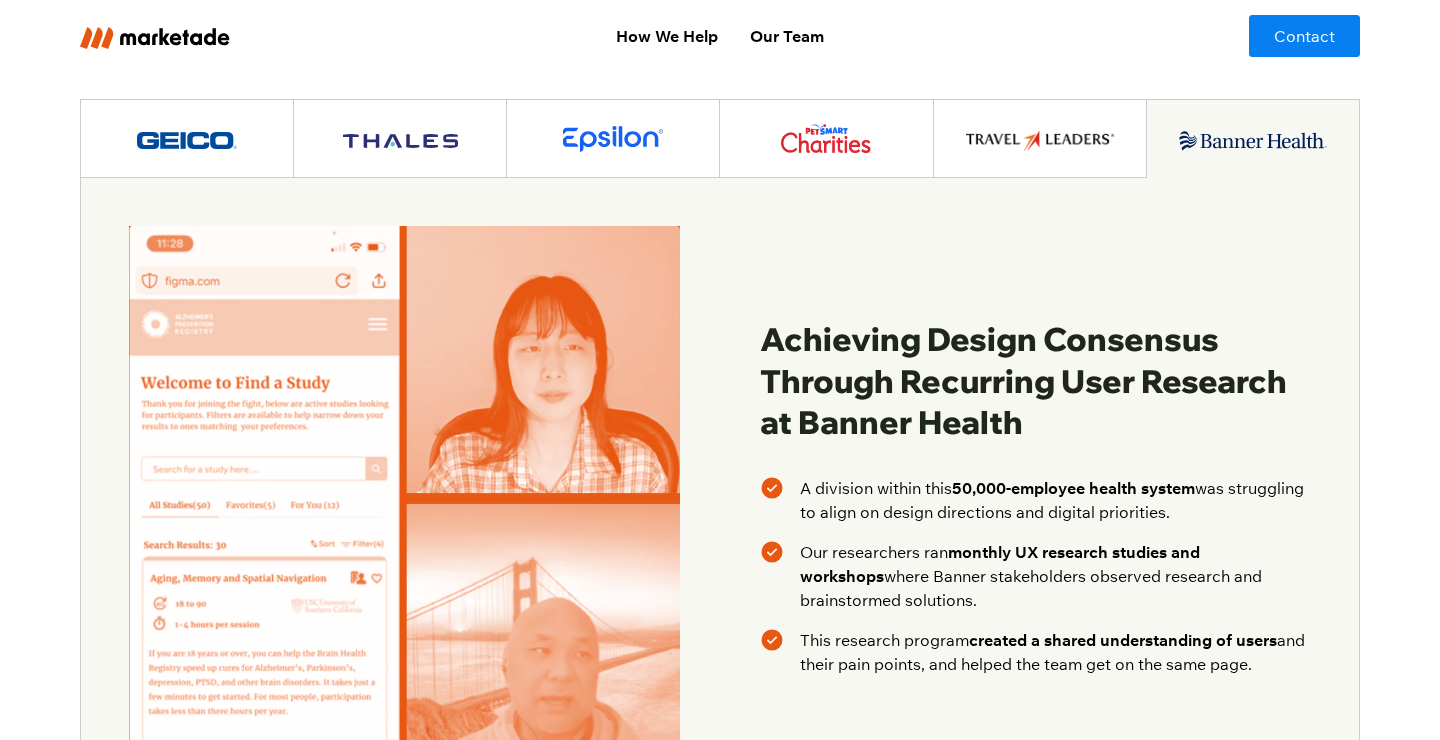 click at bounding box center (1040, 139) 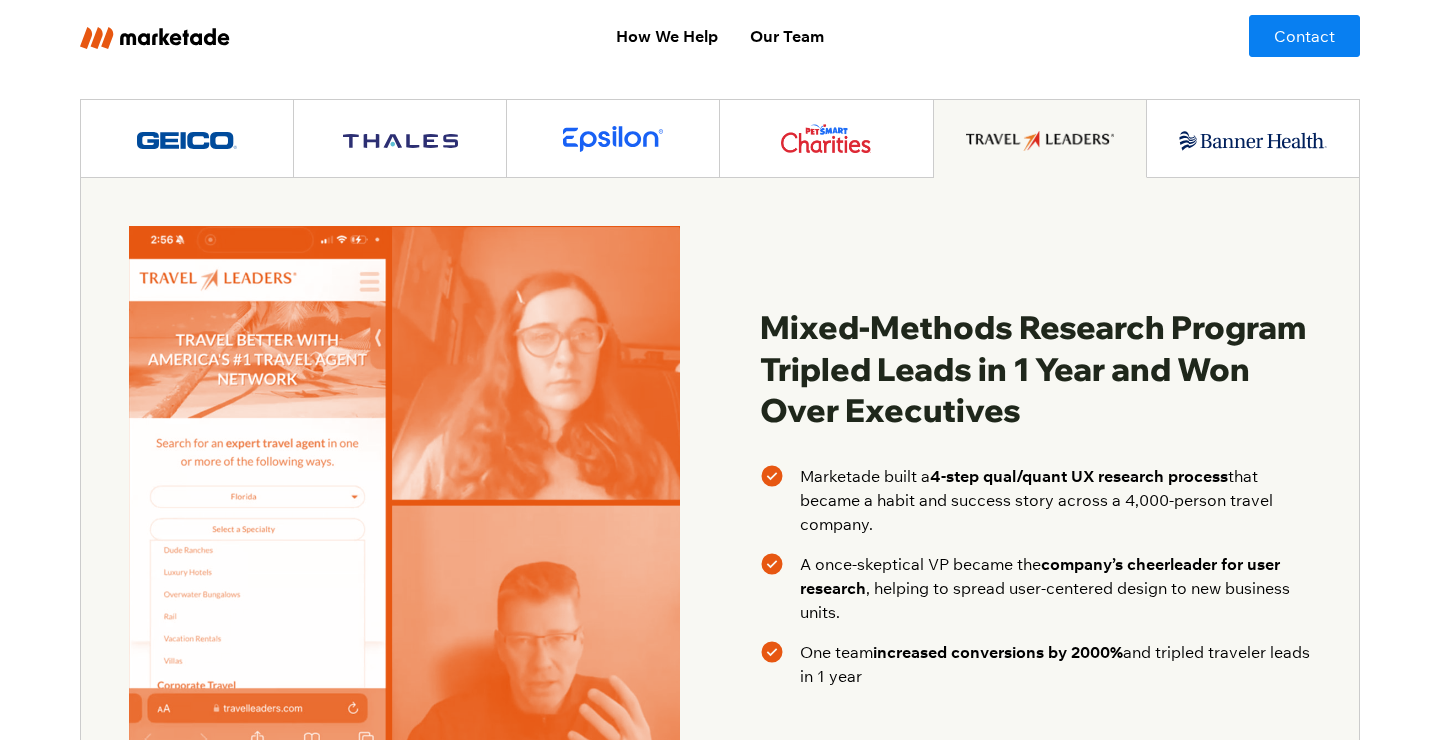 click at bounding box center (826, 138) 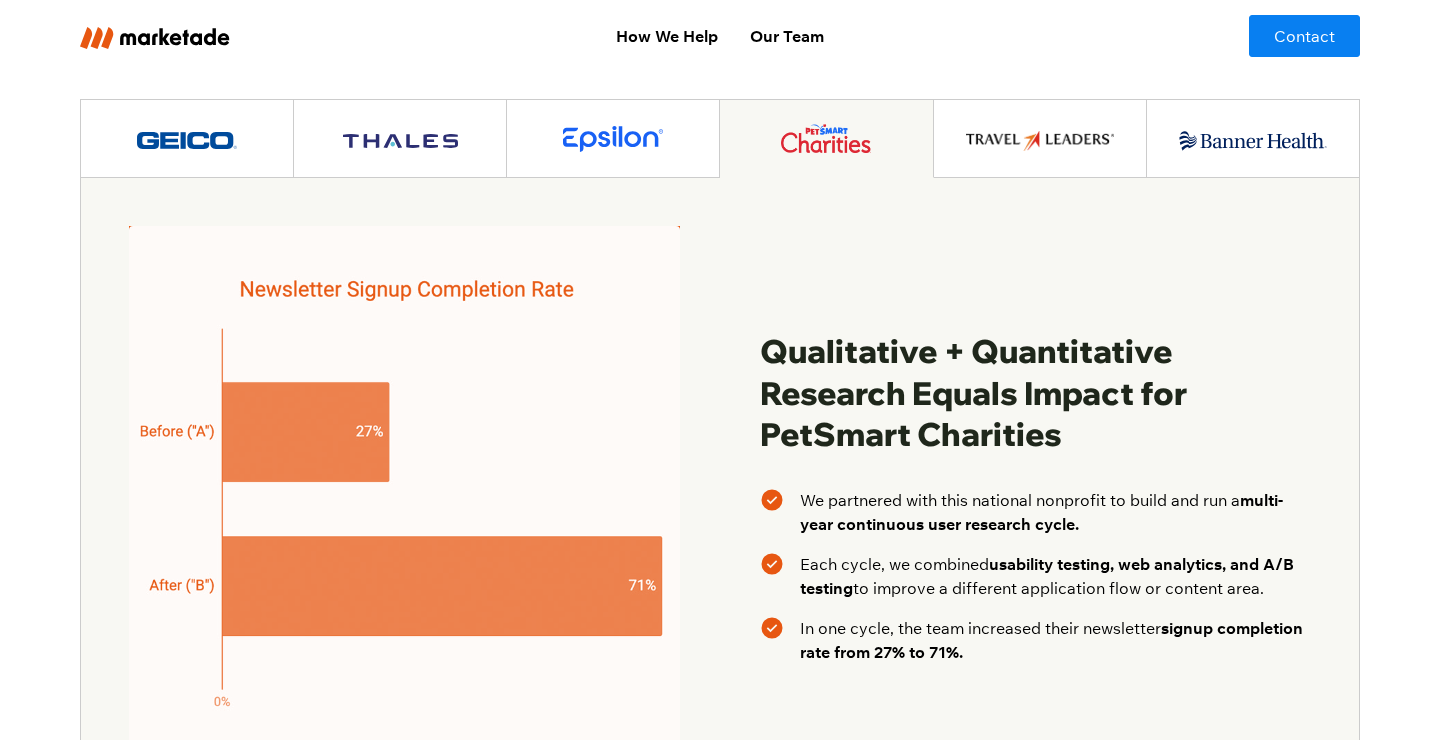 click at bounding box center (613, 139) 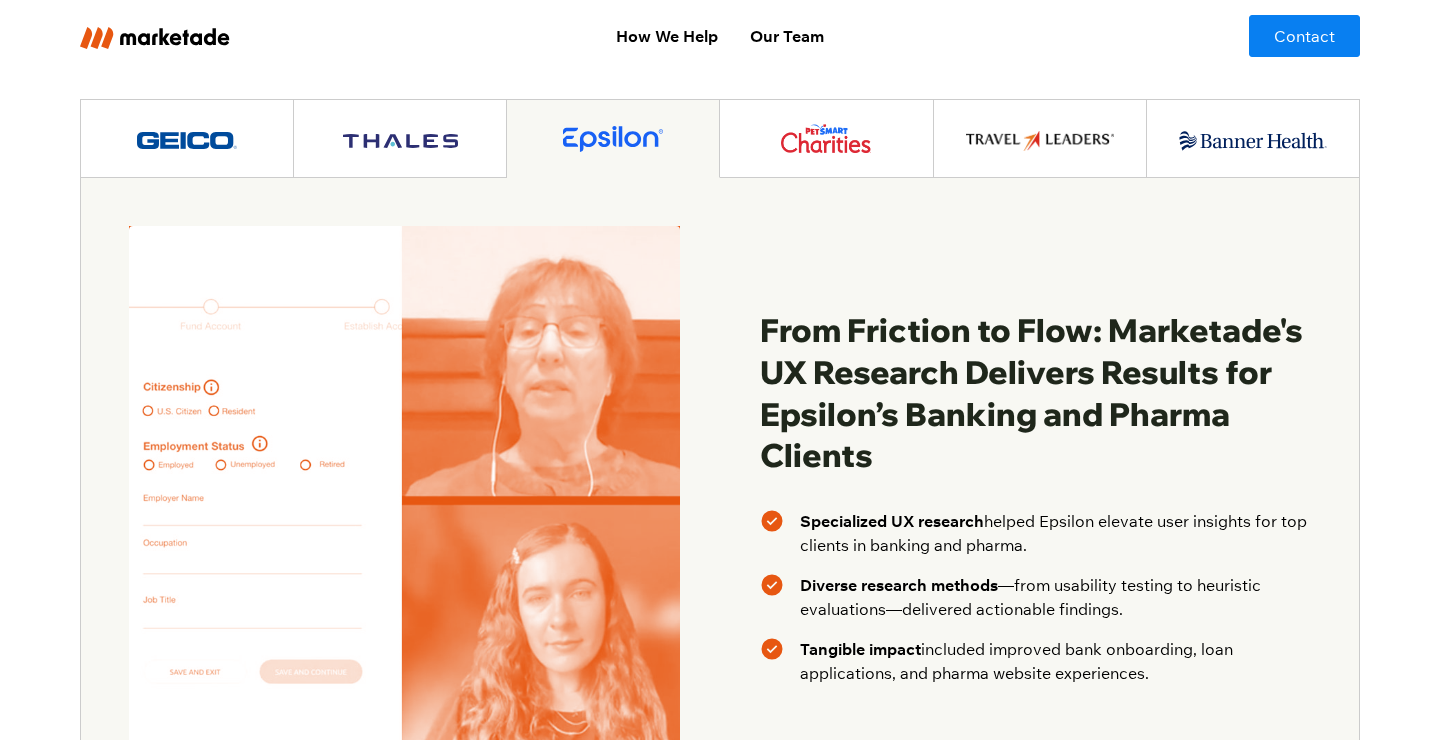 click at bounding box center (400, 139) 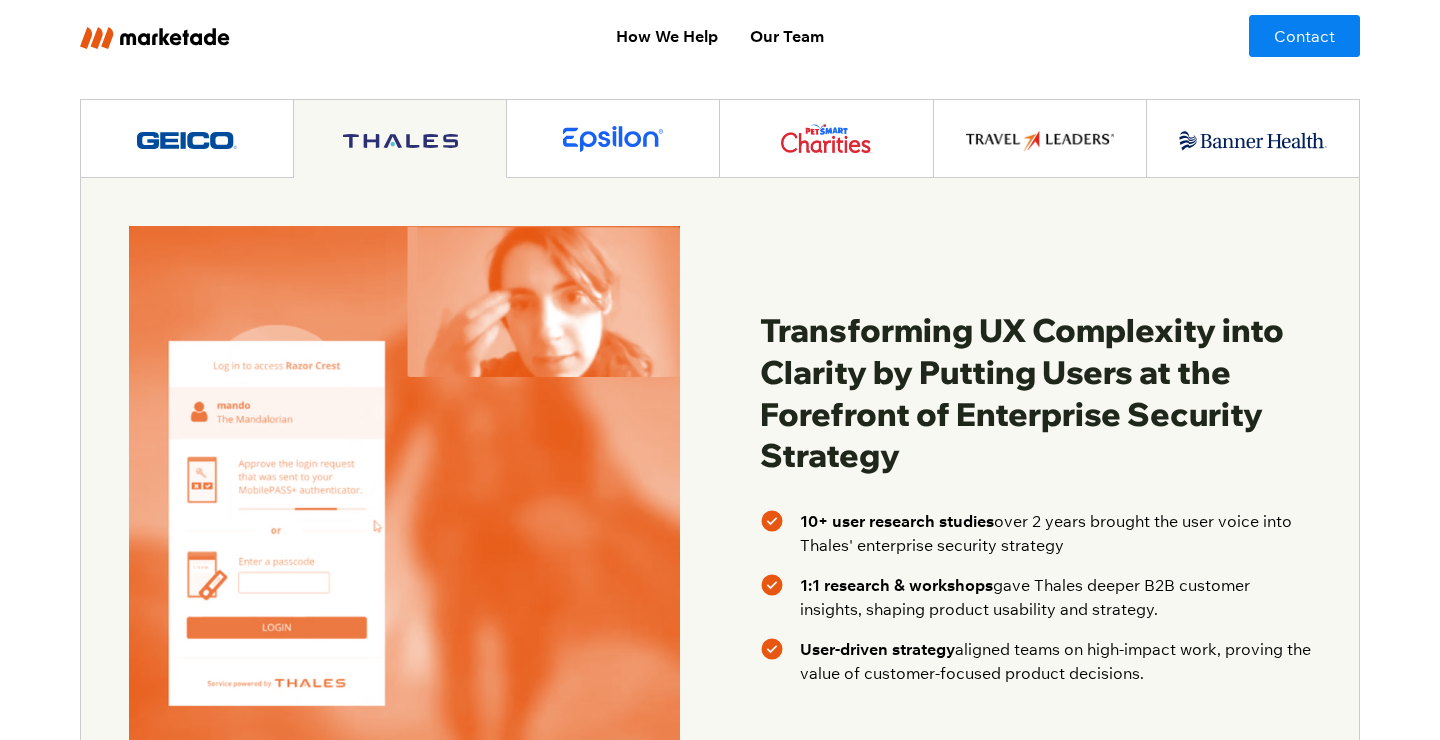 click at bounding box center [187, 140] 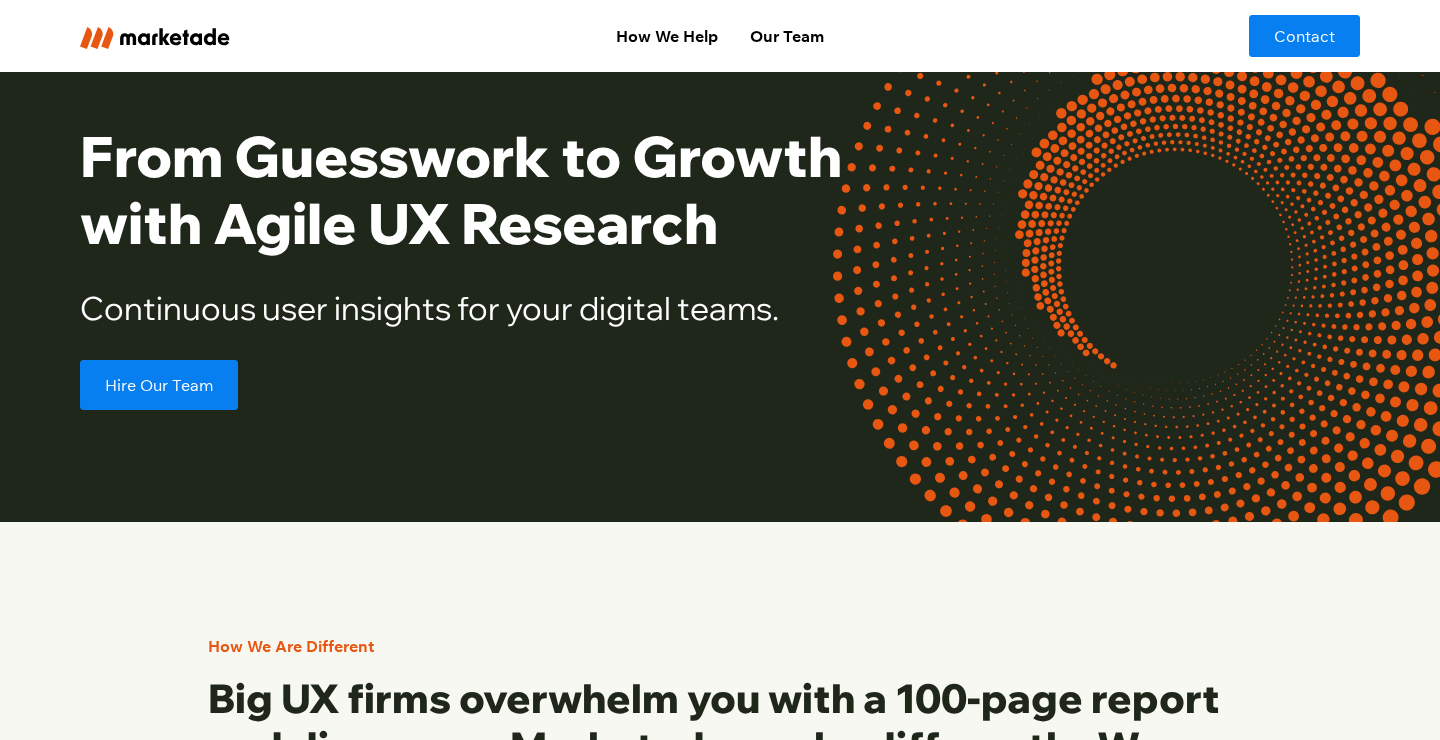 scroll, scrollTop: 0, scrollLeft: 0, axis: both 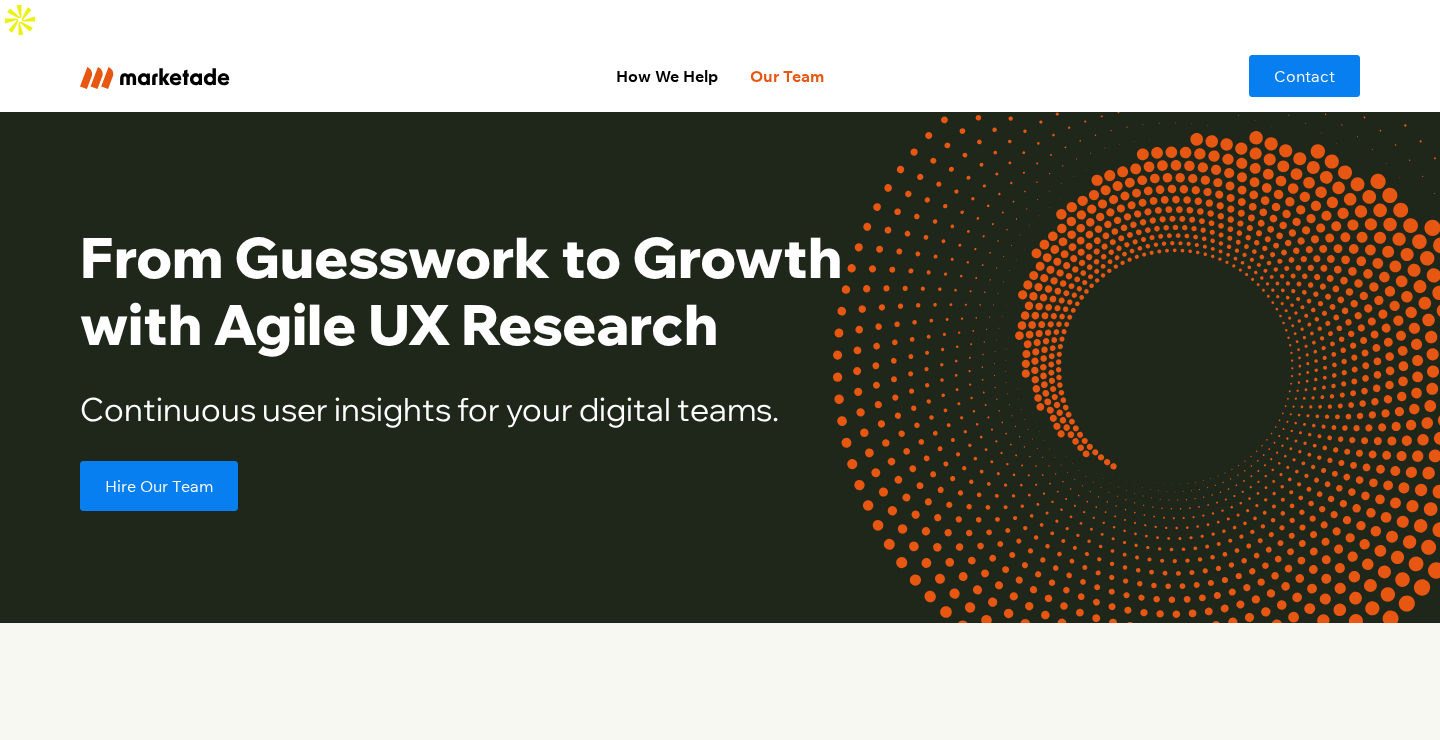click on "Our Team" at bounding box center (787, 76) 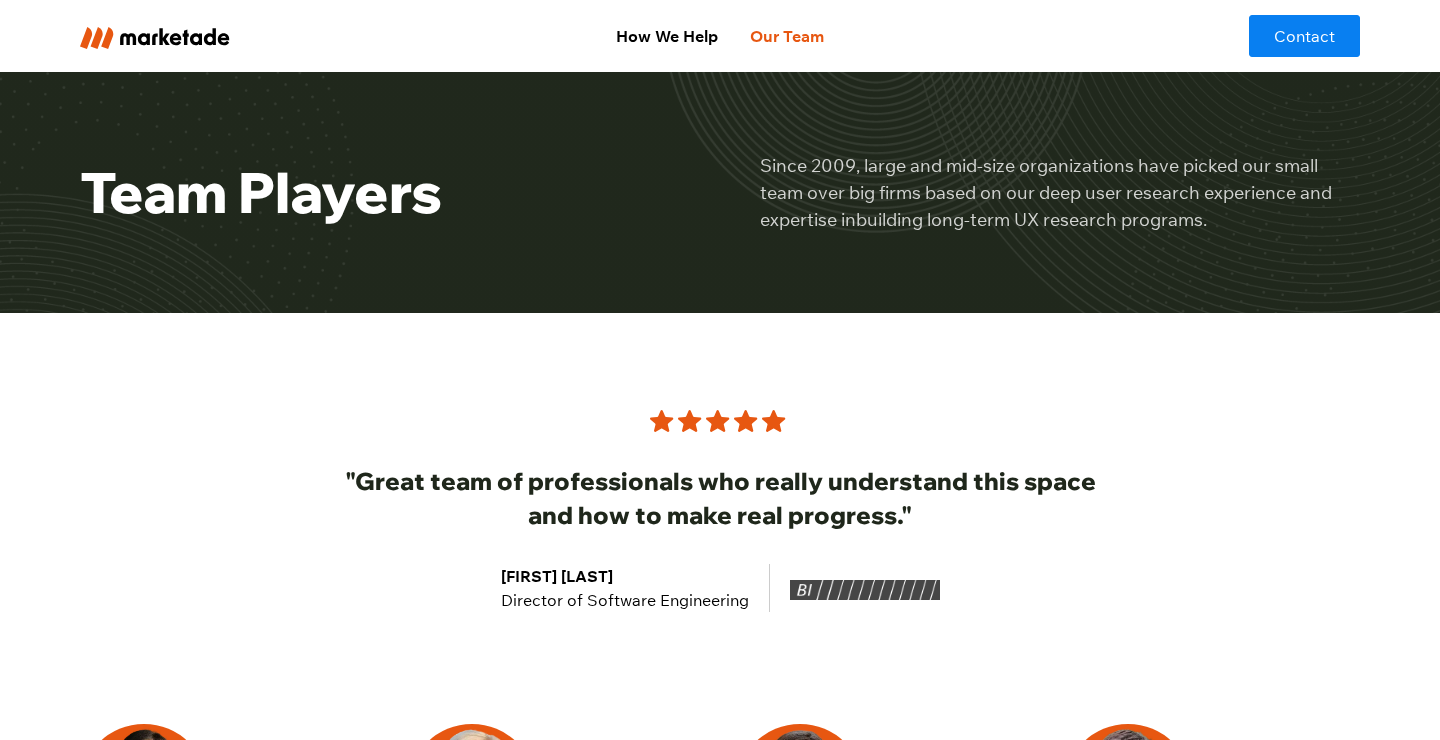 scroll, scrollTop: 0, scrollLeft: 0, axis: both 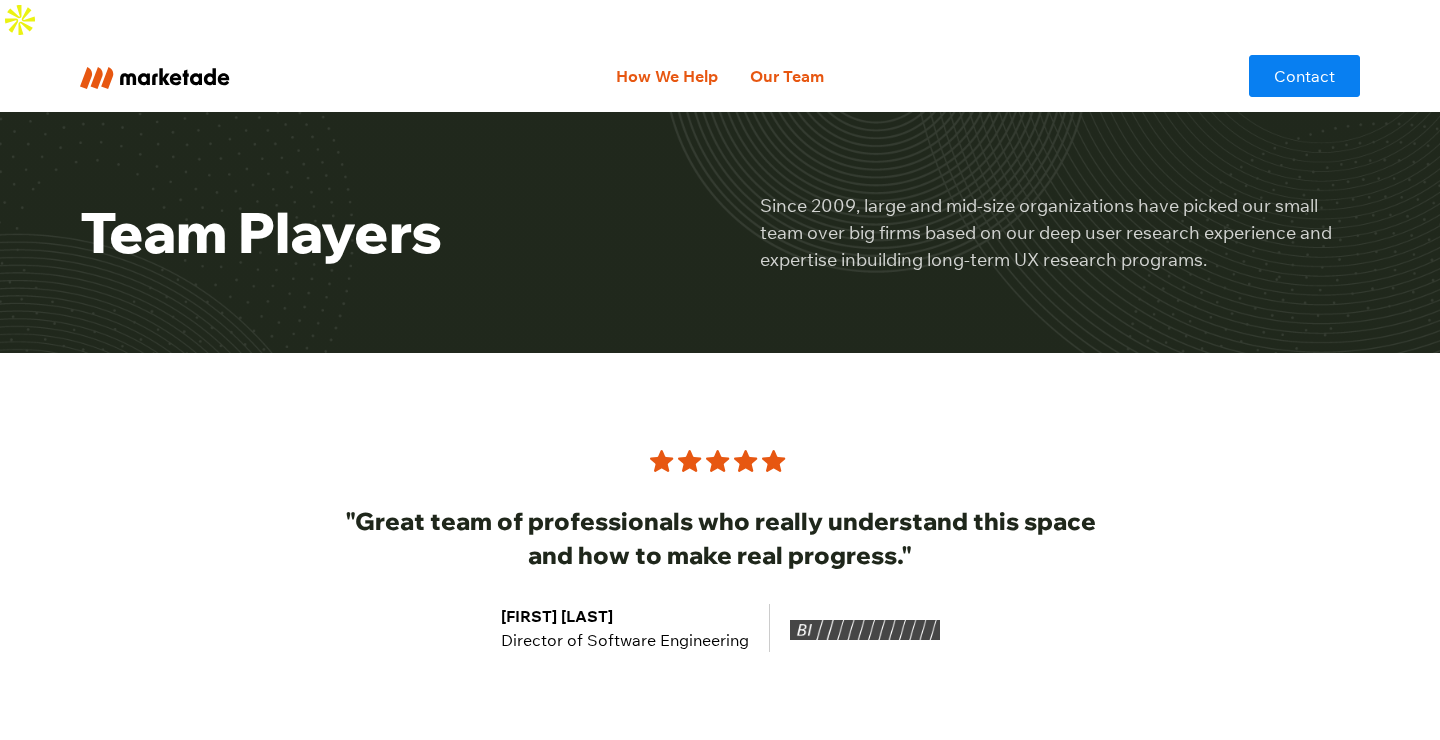 click on "How We Help" at bounding box center [667, 76] 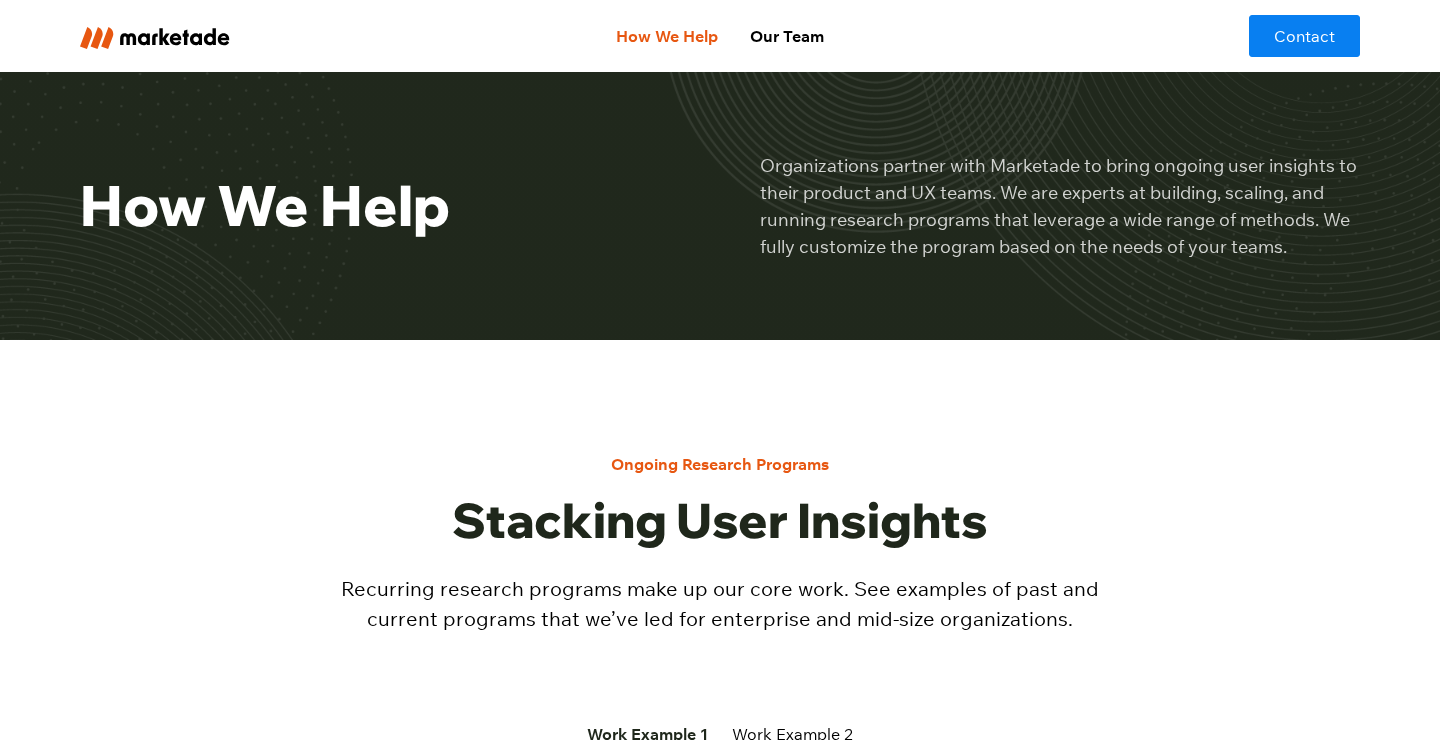 scroll, scrollTop: 0, scrollLeft: 0, axis: both 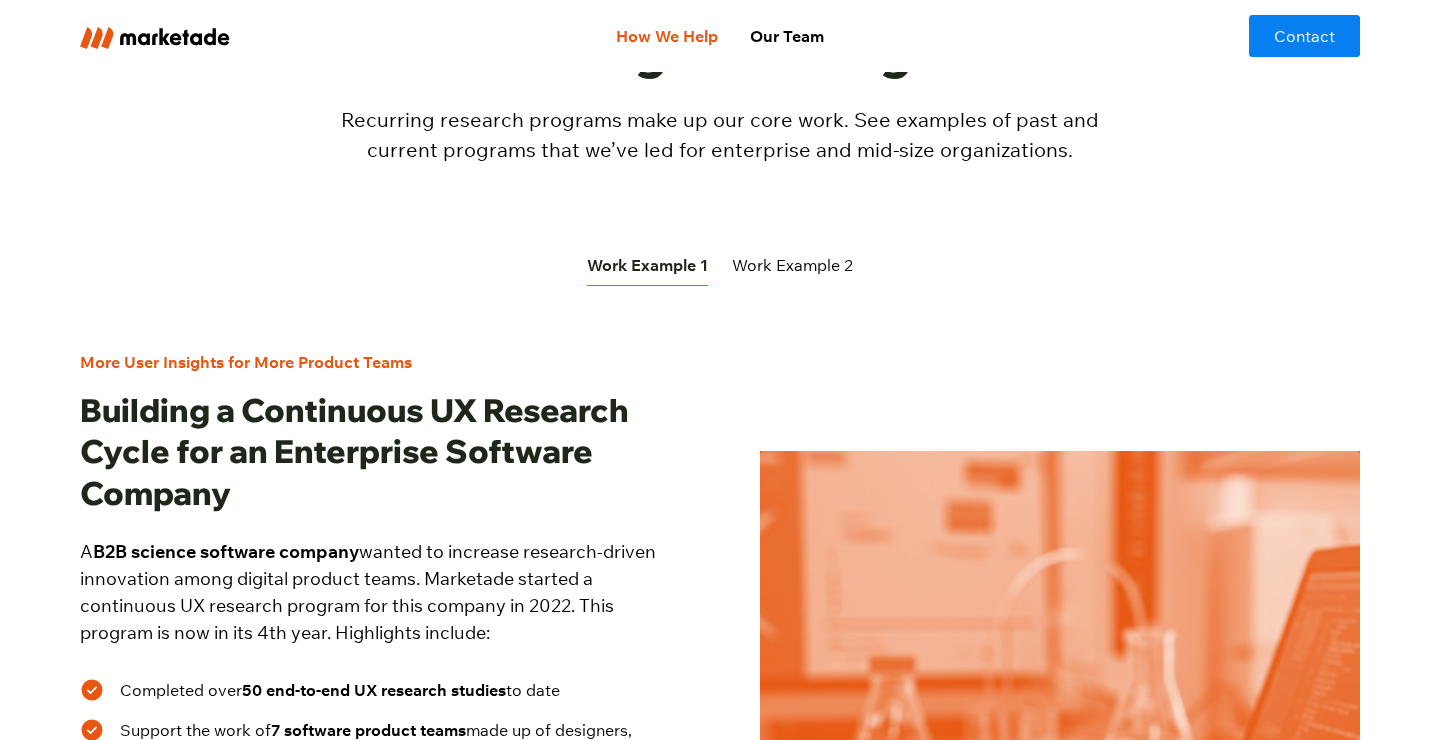 click on "Work Example 2" at bounding box center [792, 265] 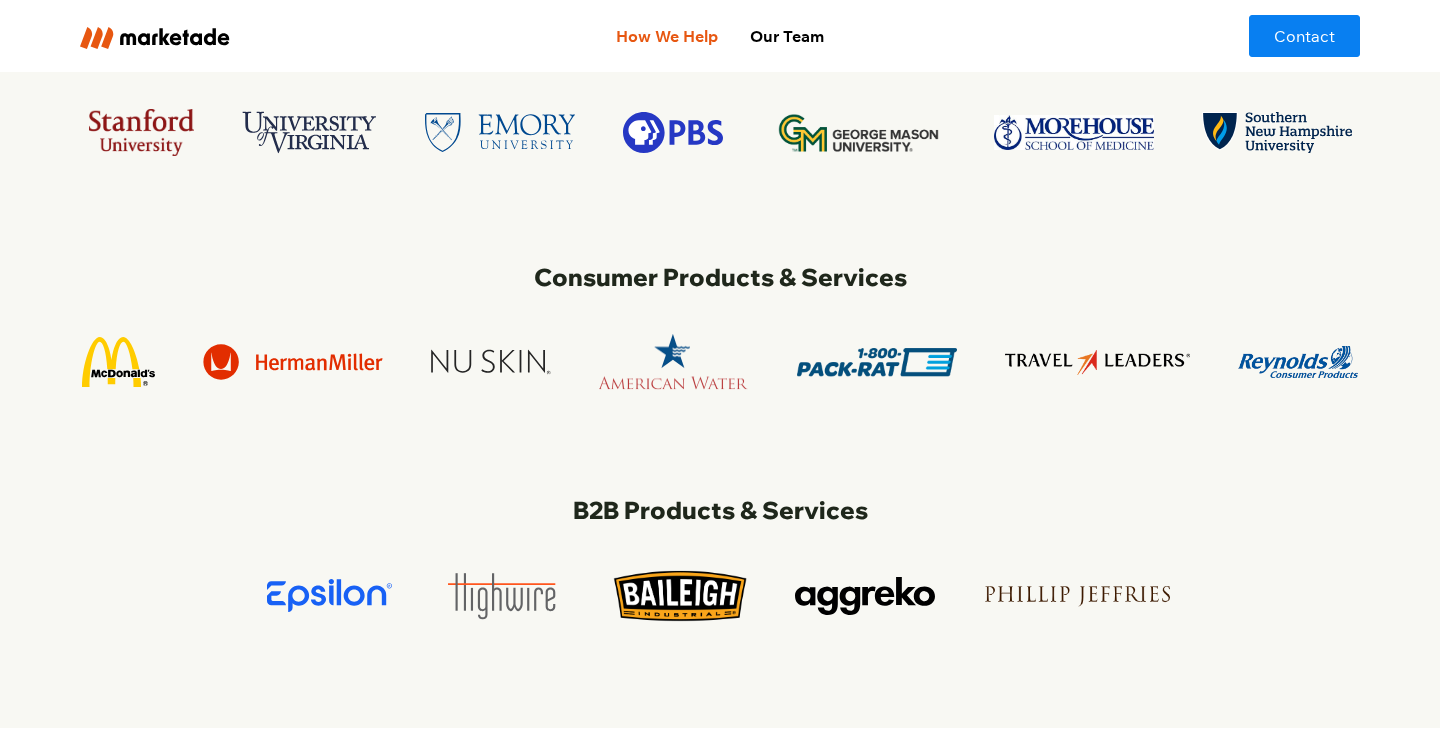 scroll, scrollTop: 4947, scrollLeft: 0, axis: vertical 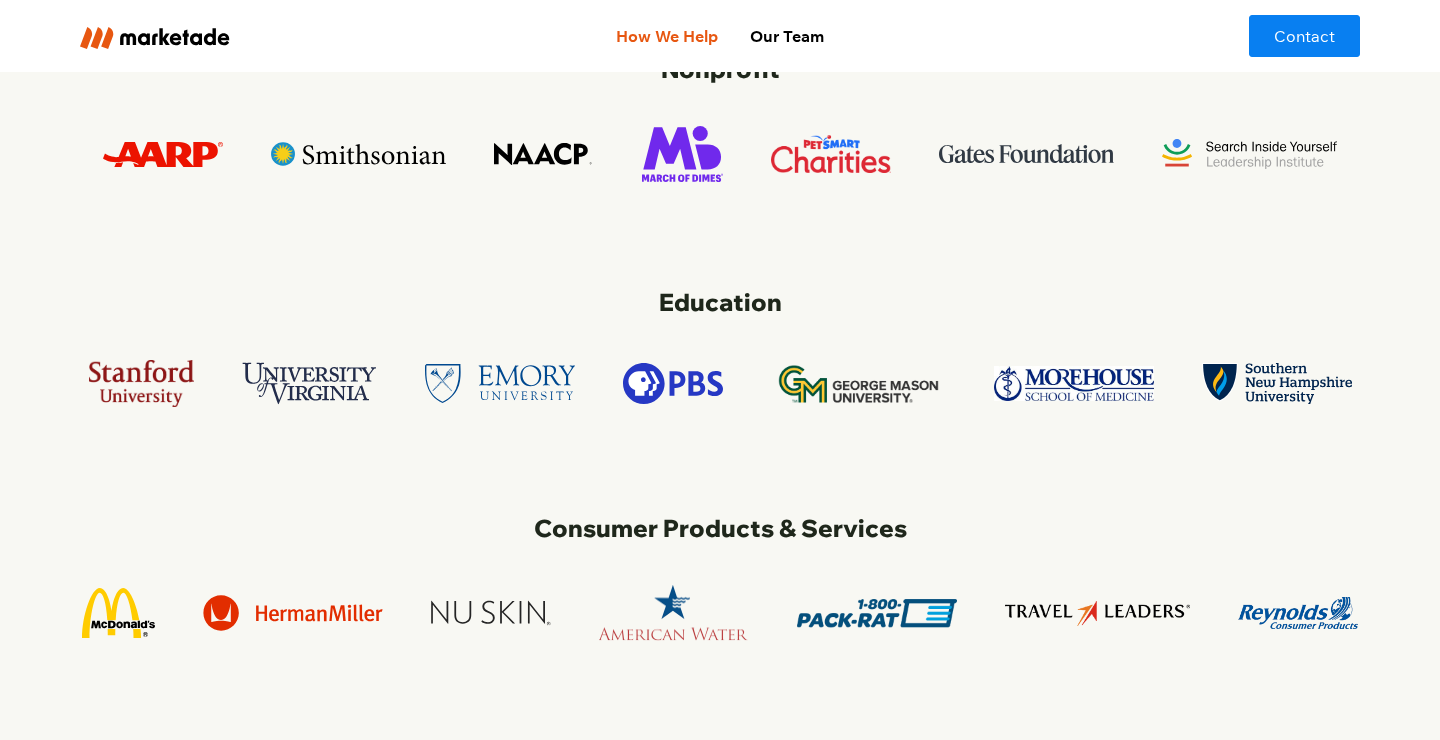 click at bounding box center [155, 38] 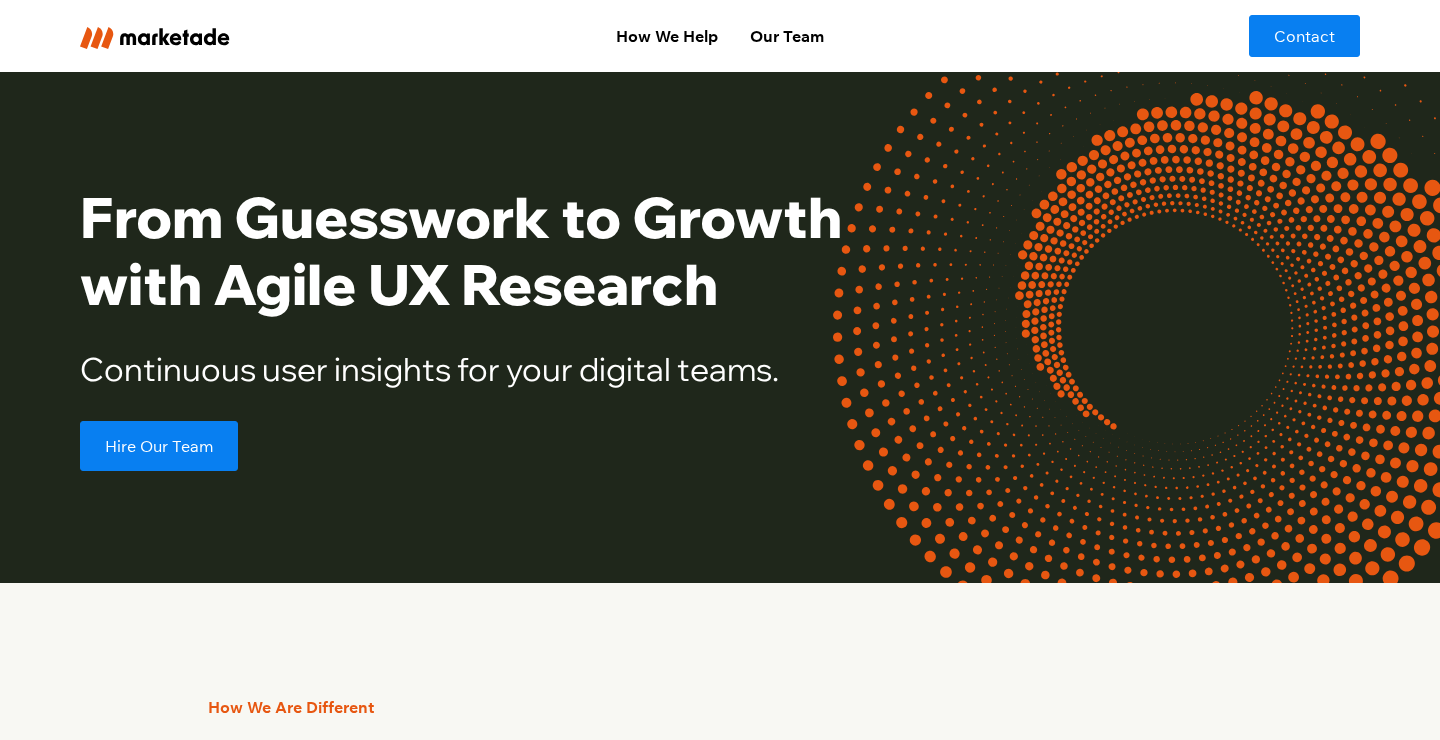 scroll, scrollTop: 0, scrollLeft: 0, axis: both 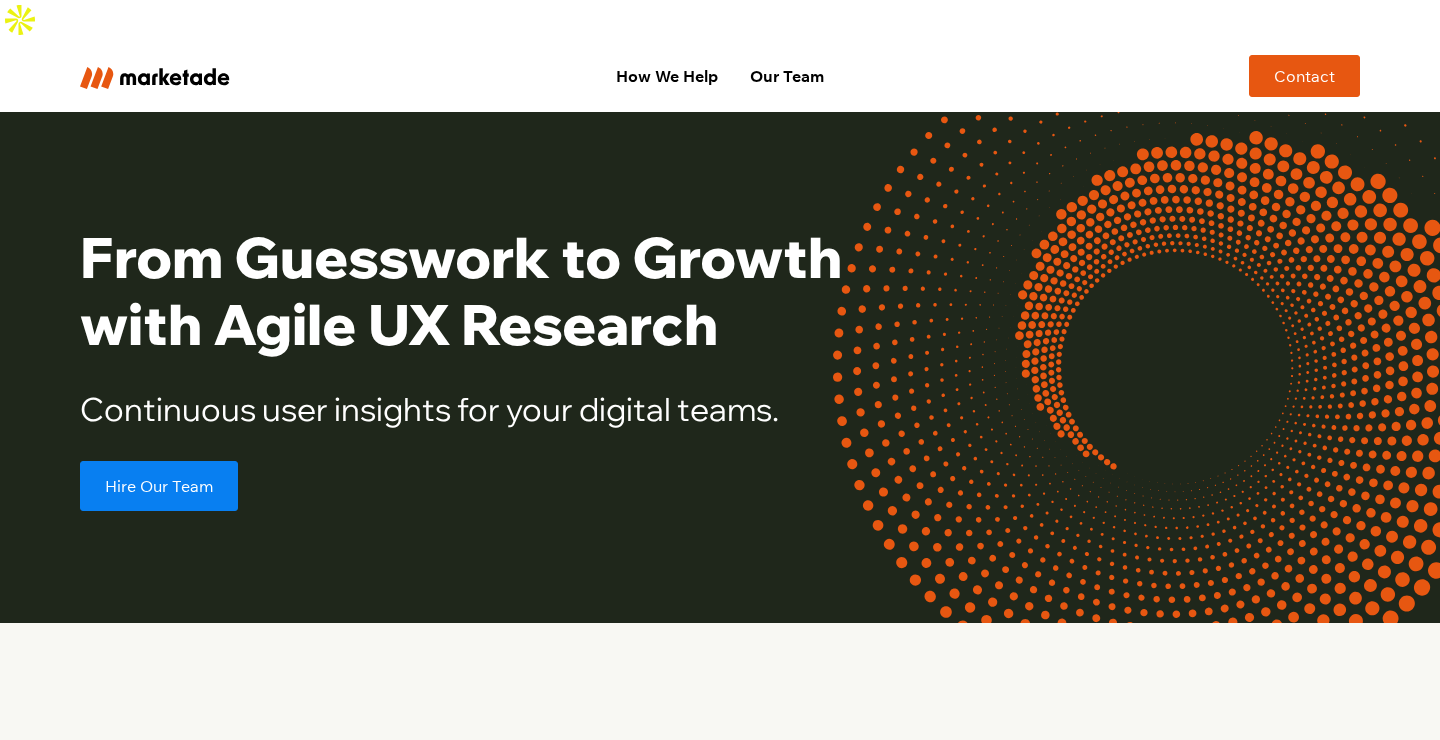 click on "Contact" at bounding box center (1304, 76) 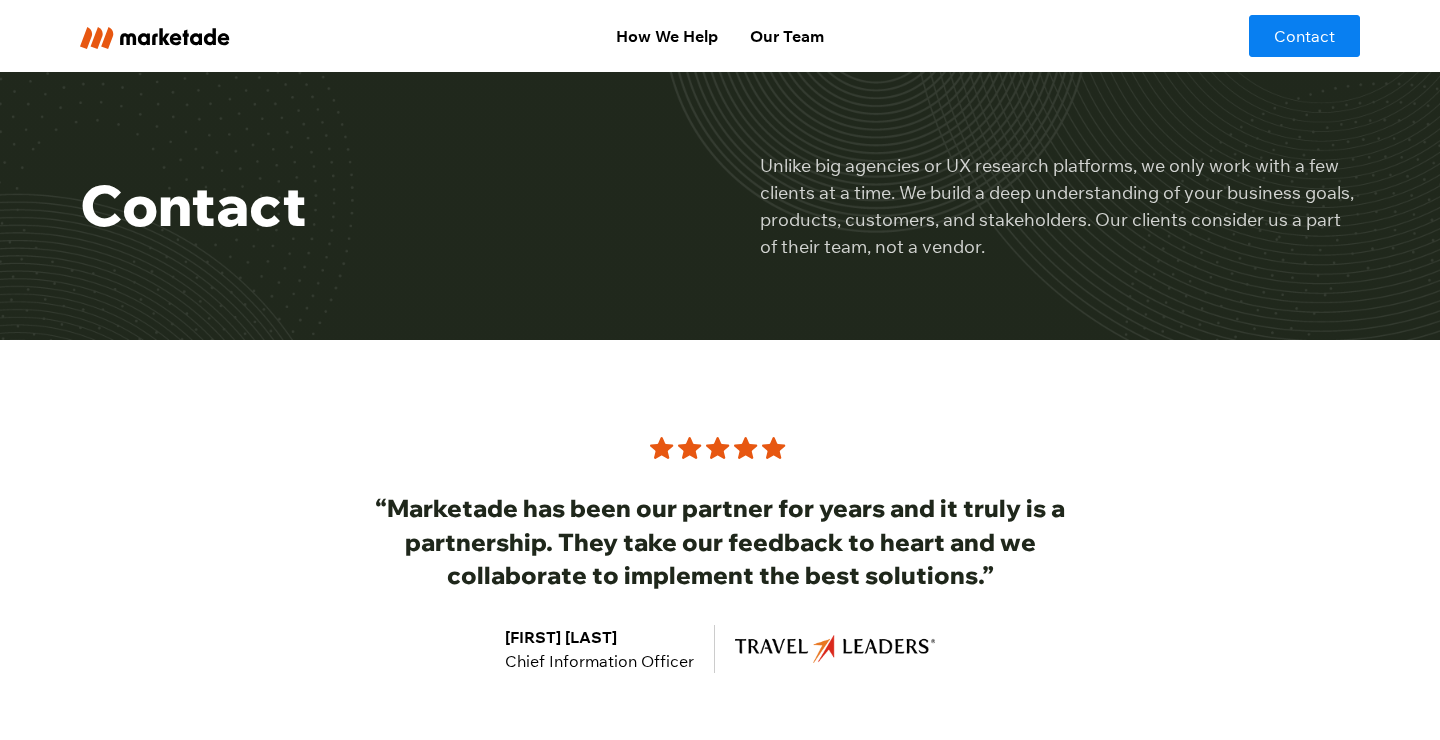 scroll, scrollTop: 0, scrollLeft: 0, axis: both 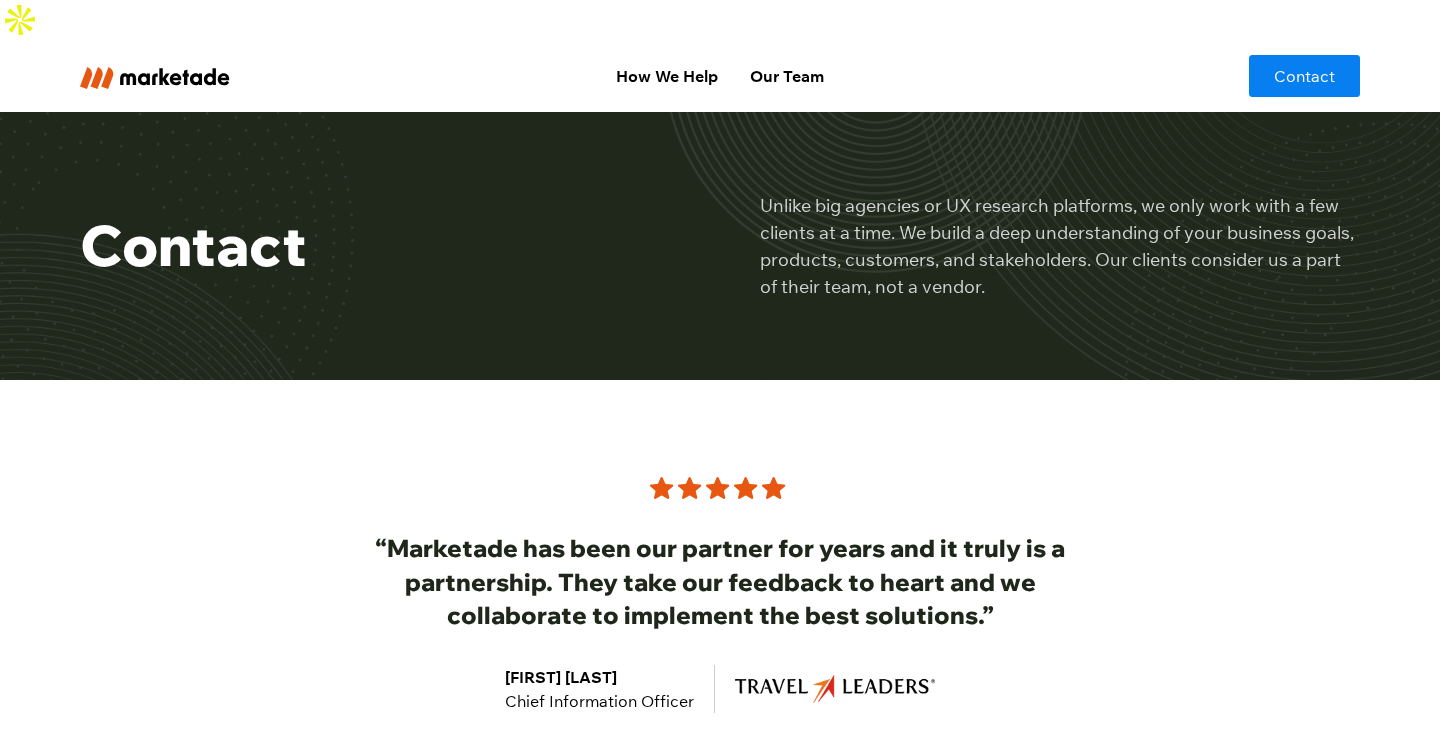 click at bounding box center (155, 78) 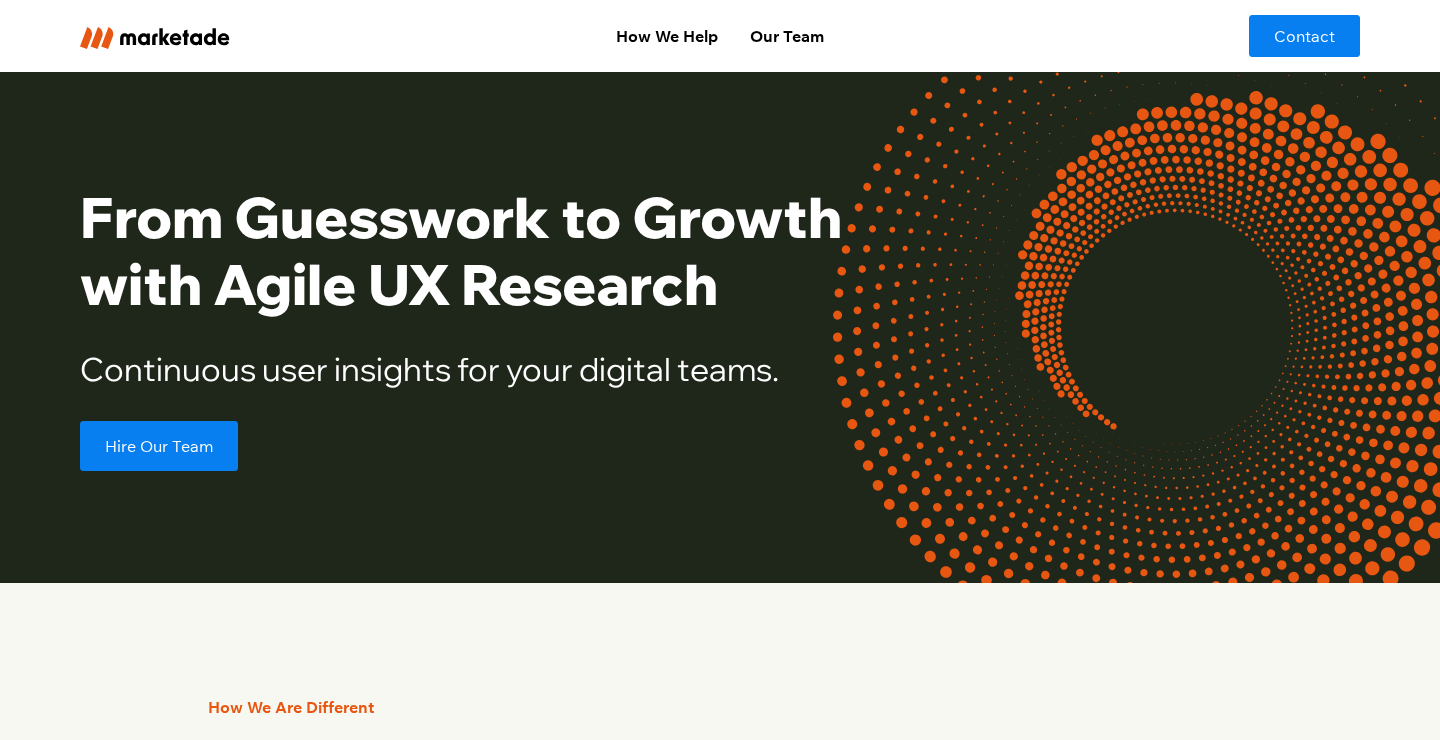 scroll, scrollTop: 0, scrollLeft: 0, axis: both 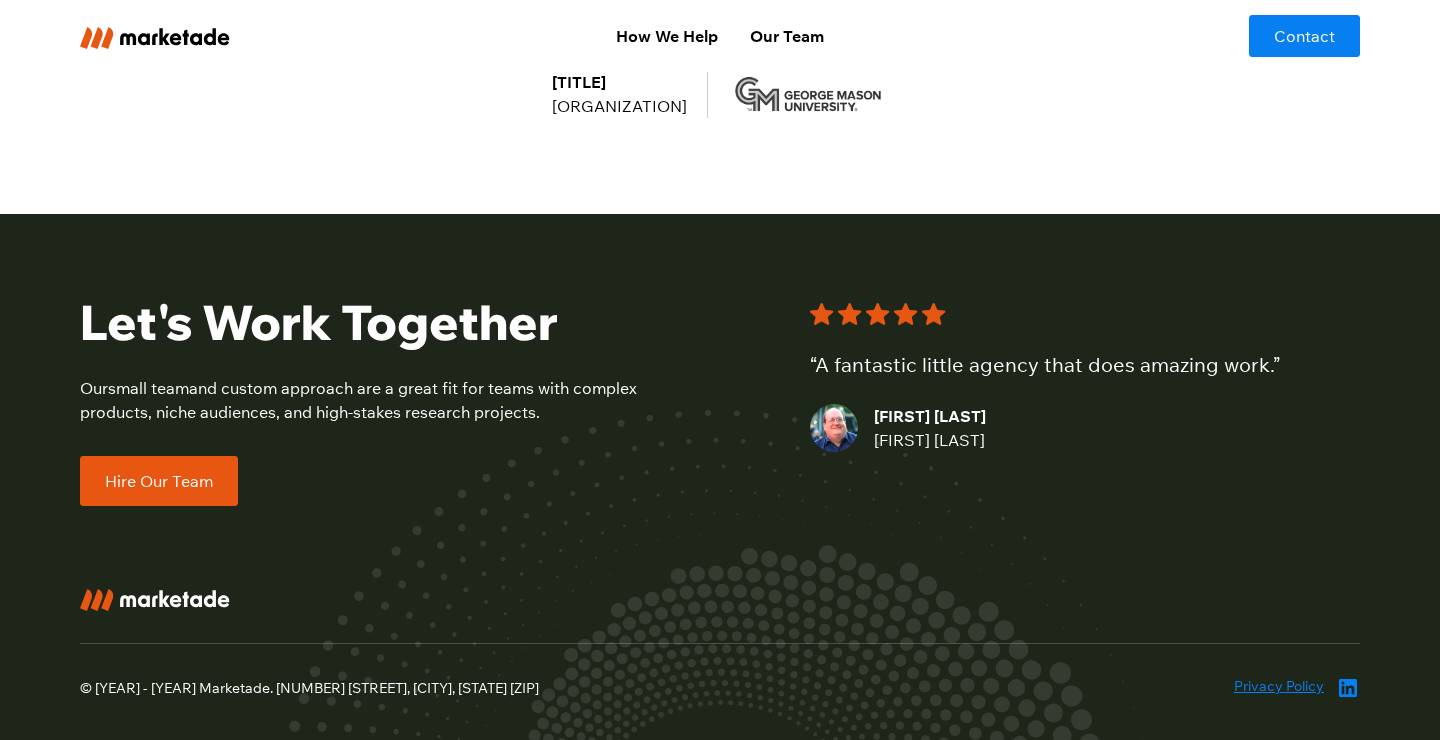 click on "Hire Our Team" at bounding box center [159, 481] 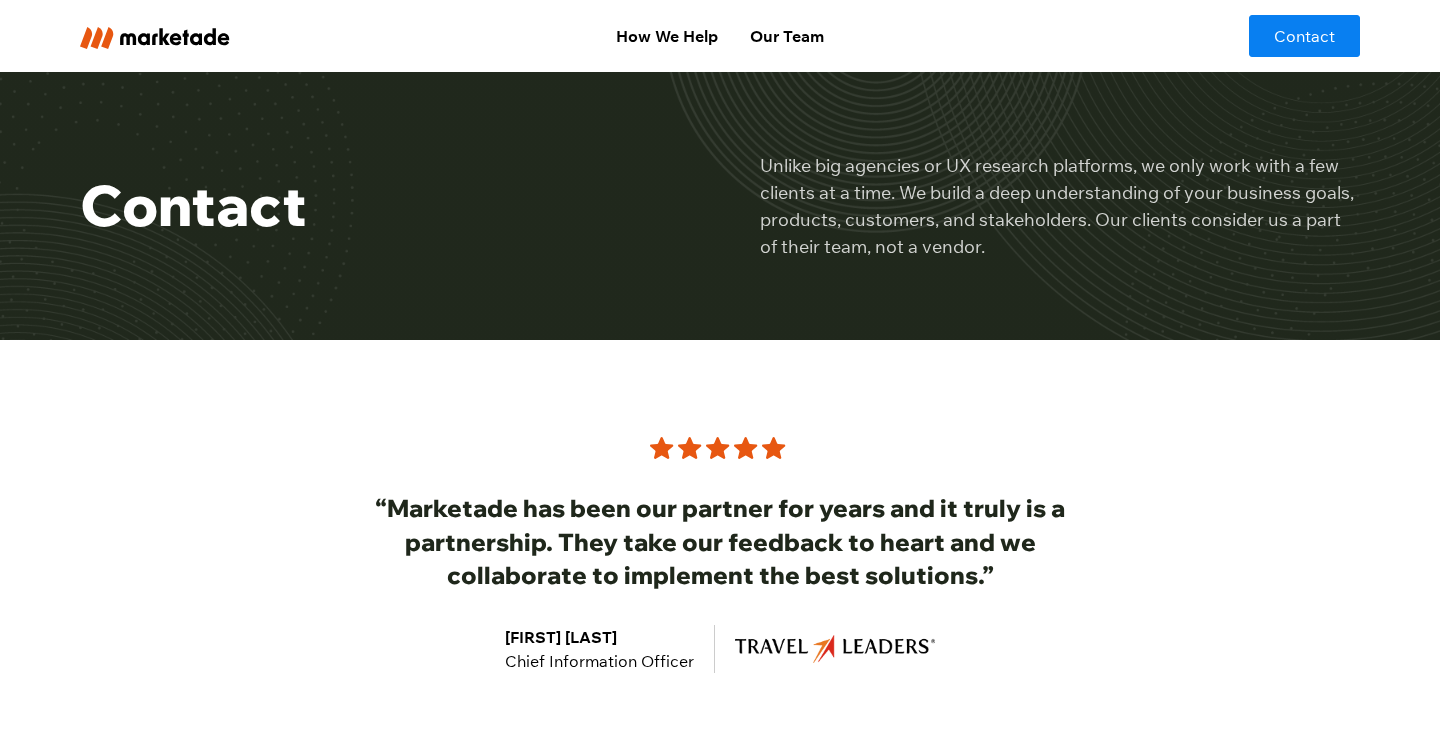 scroll, scrollTop: 0, scrollLeft: 0, axis: both 